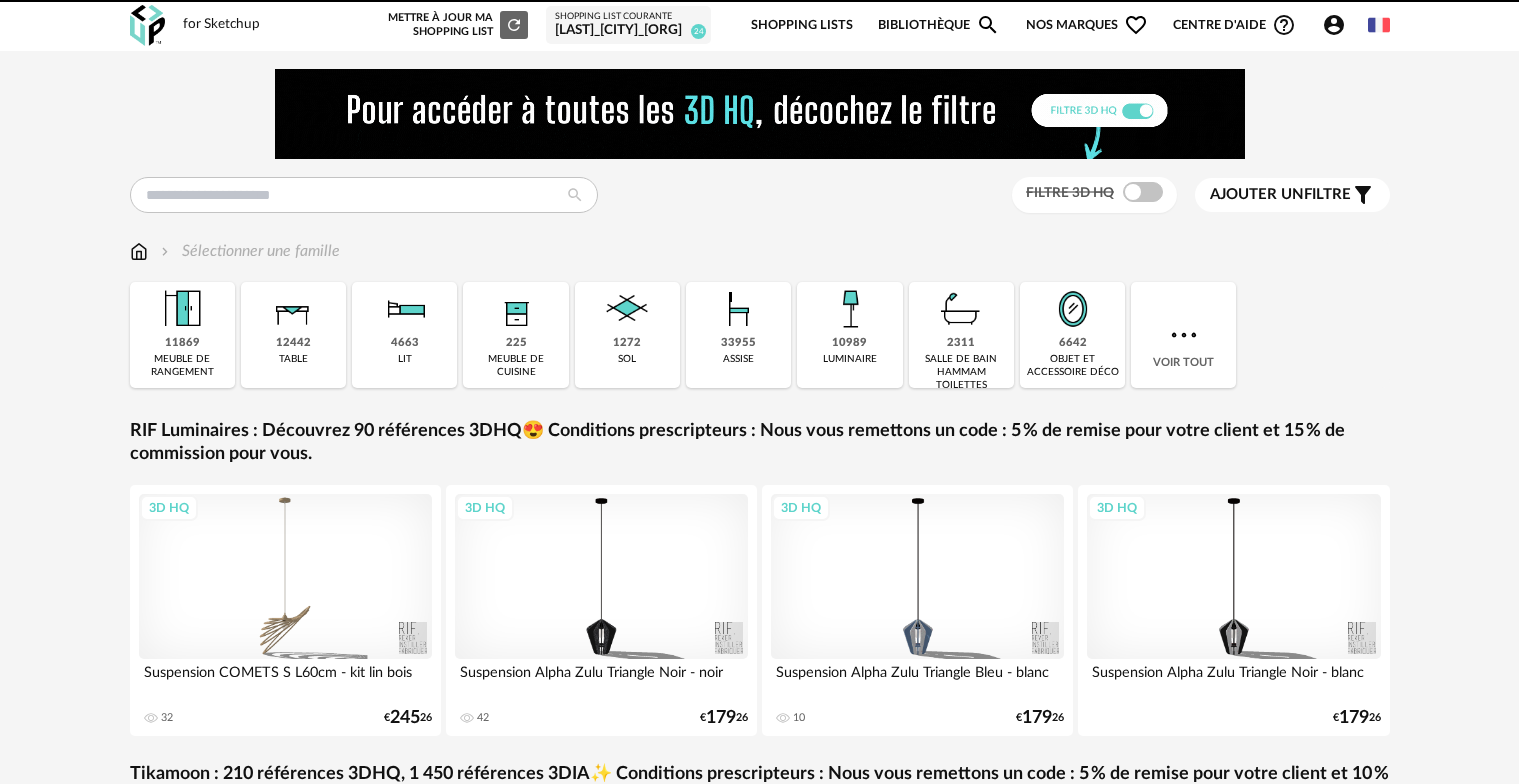 scroll, scrollTop: 0, scrollLeft: 0, axis: both 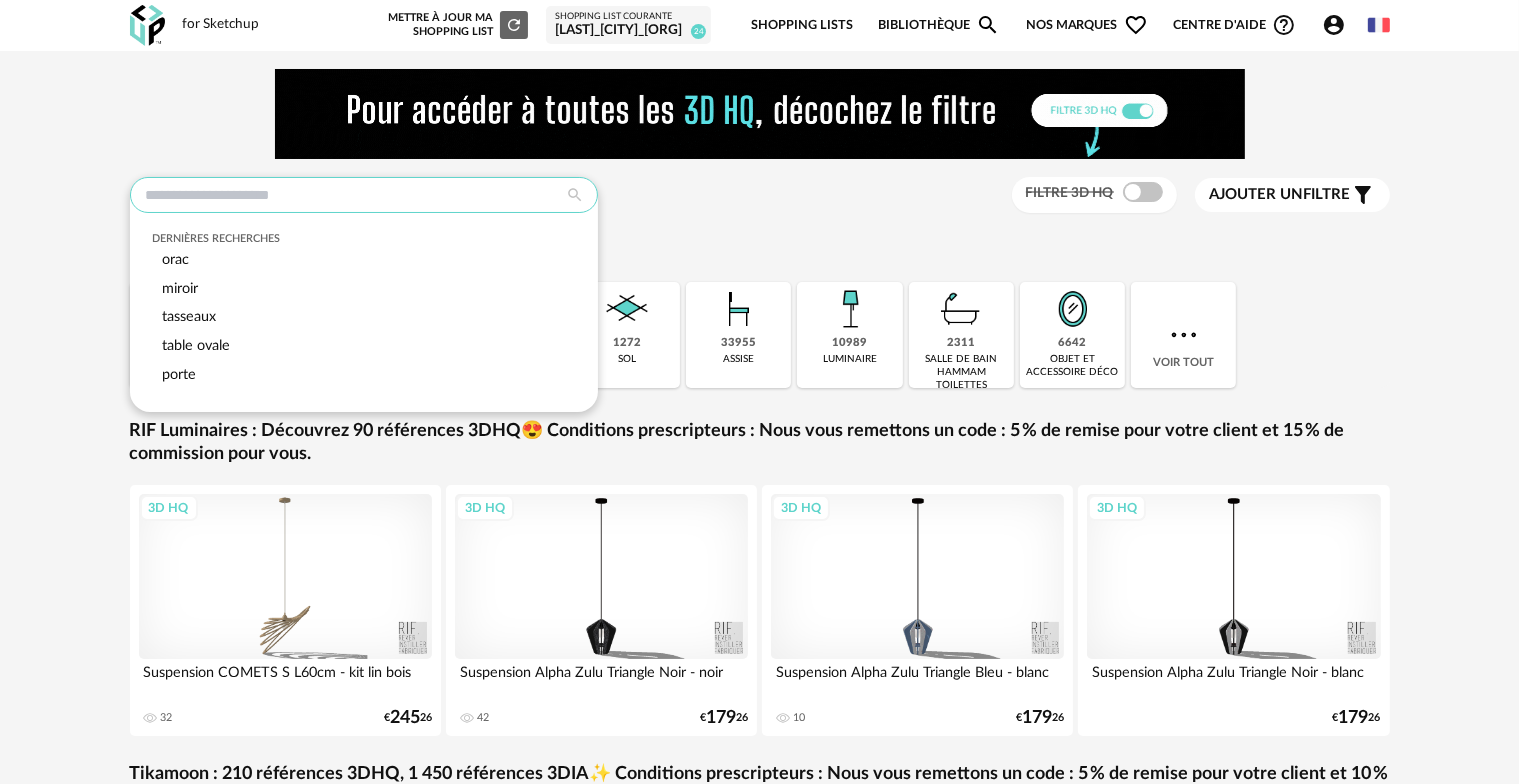 click at bounding box center [364, 195] 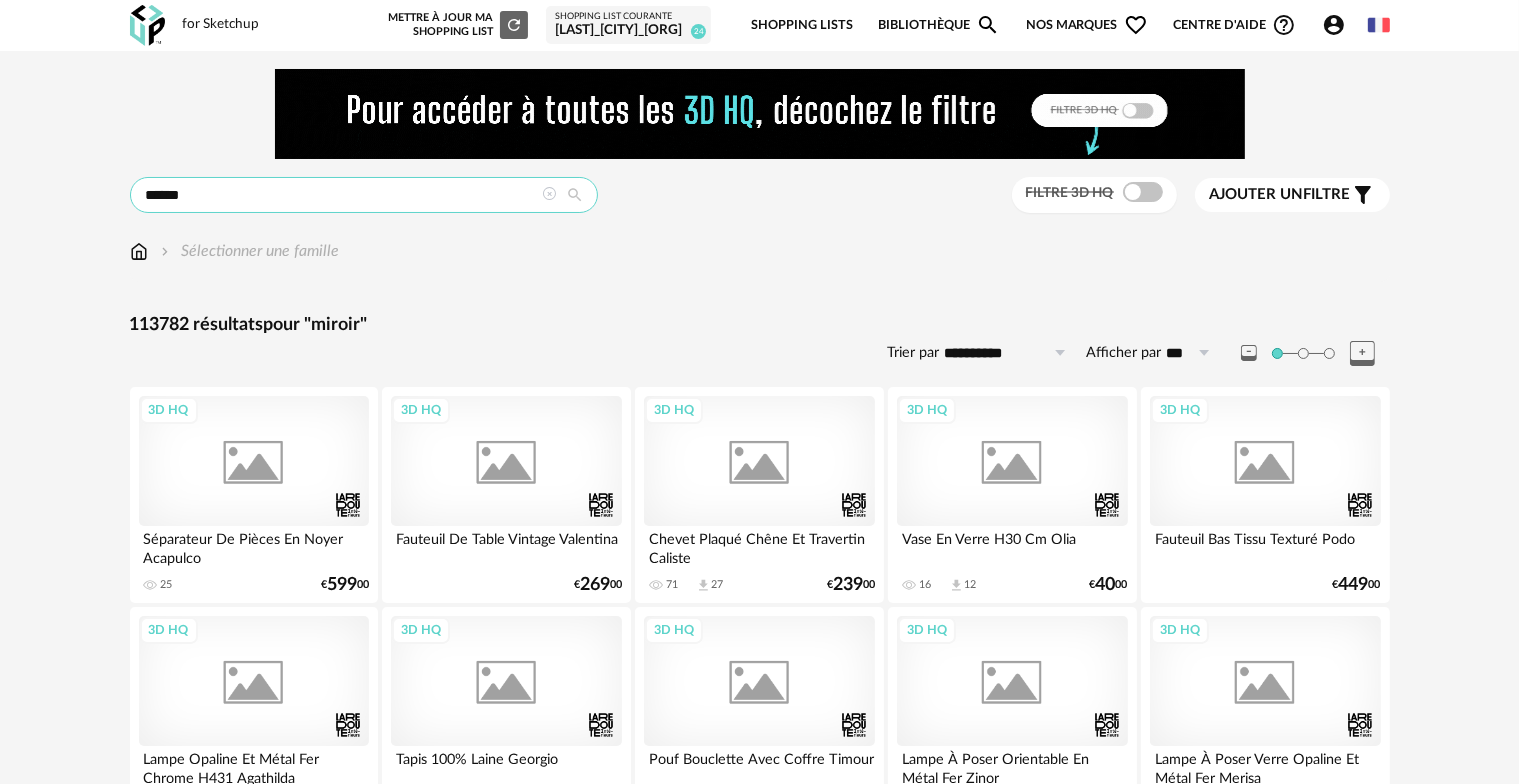 type on "******" 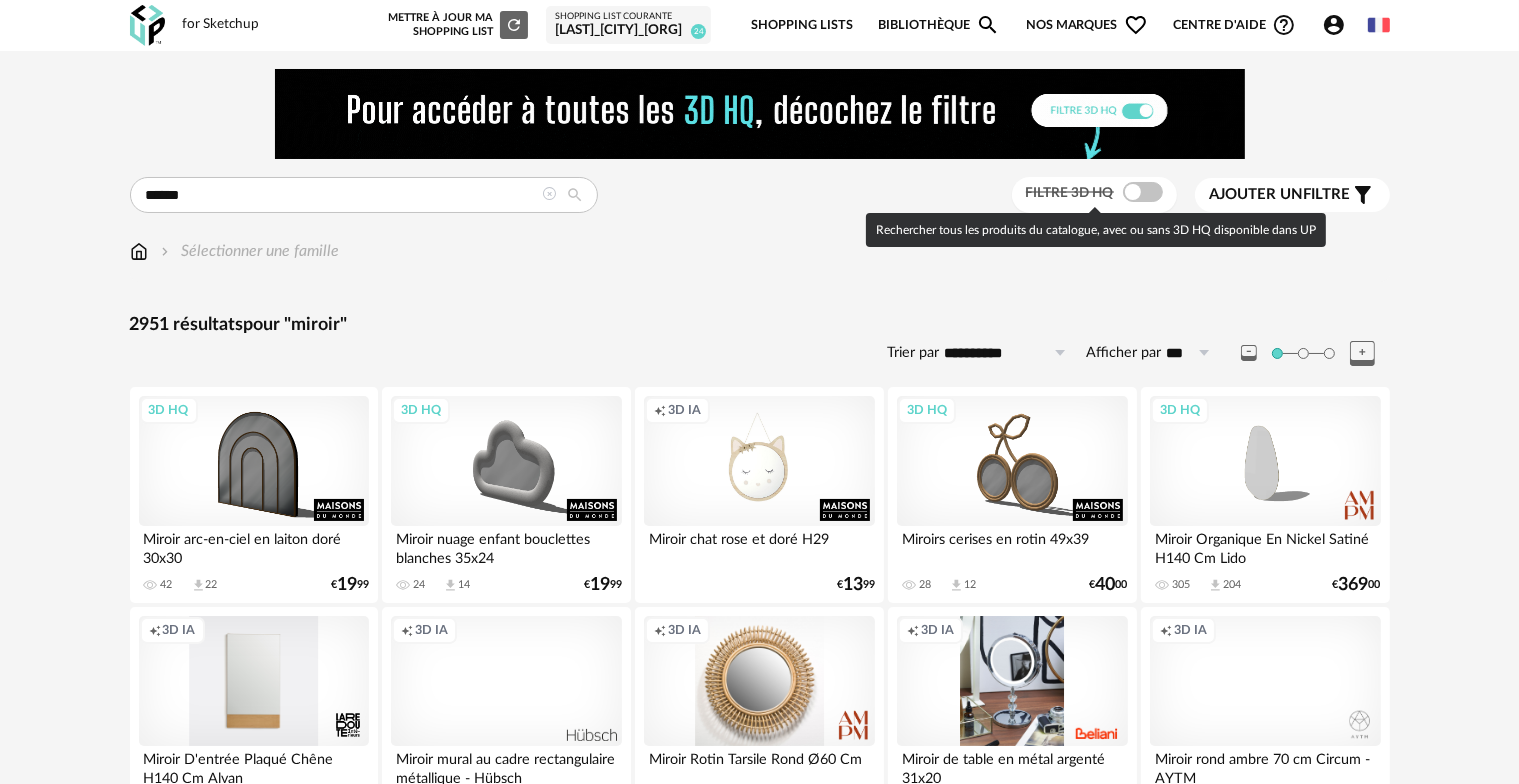 click at bounding box center (1143, 192) 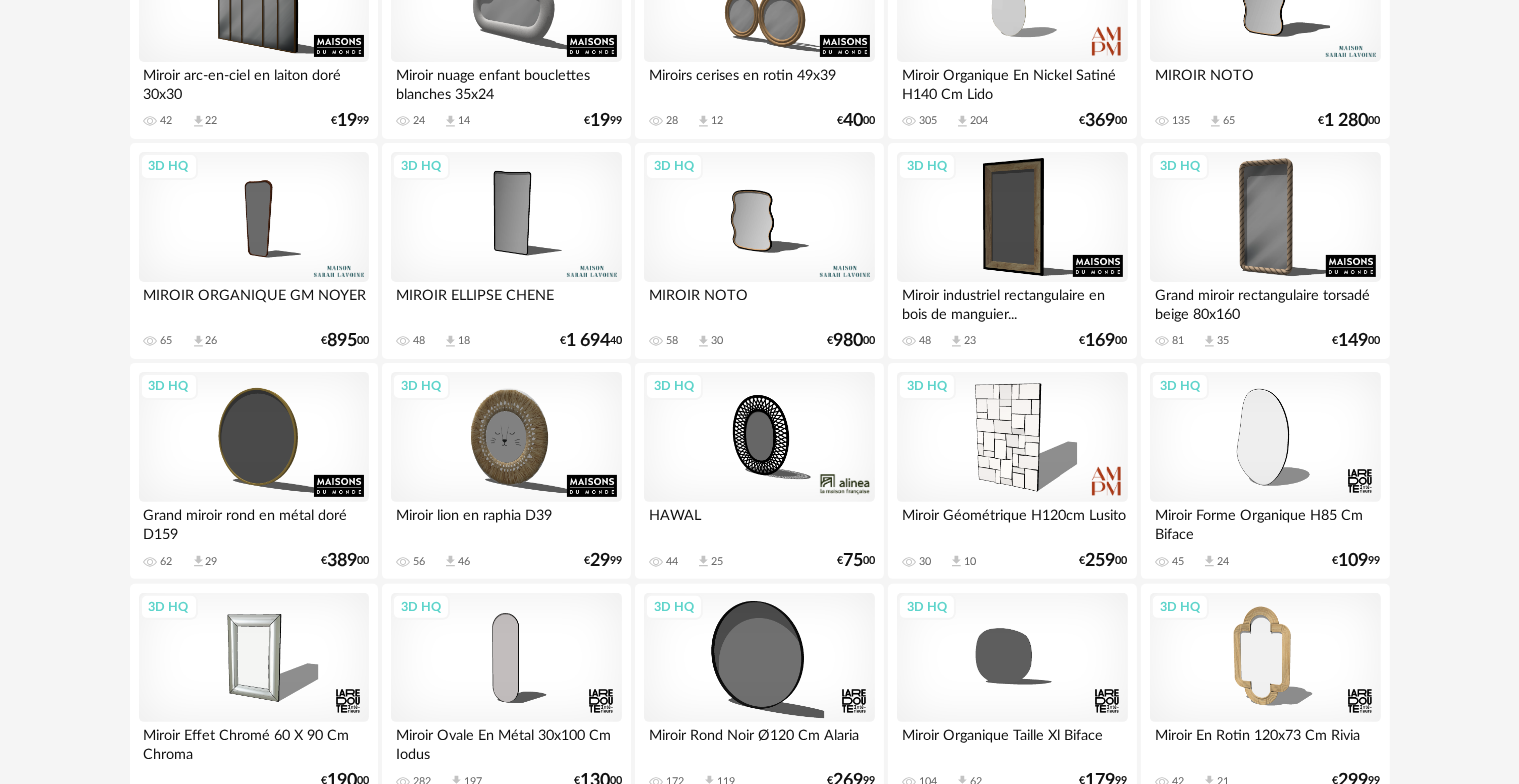 scroll, scrollTop: 500, scrollLeft: 0, axis: vertical 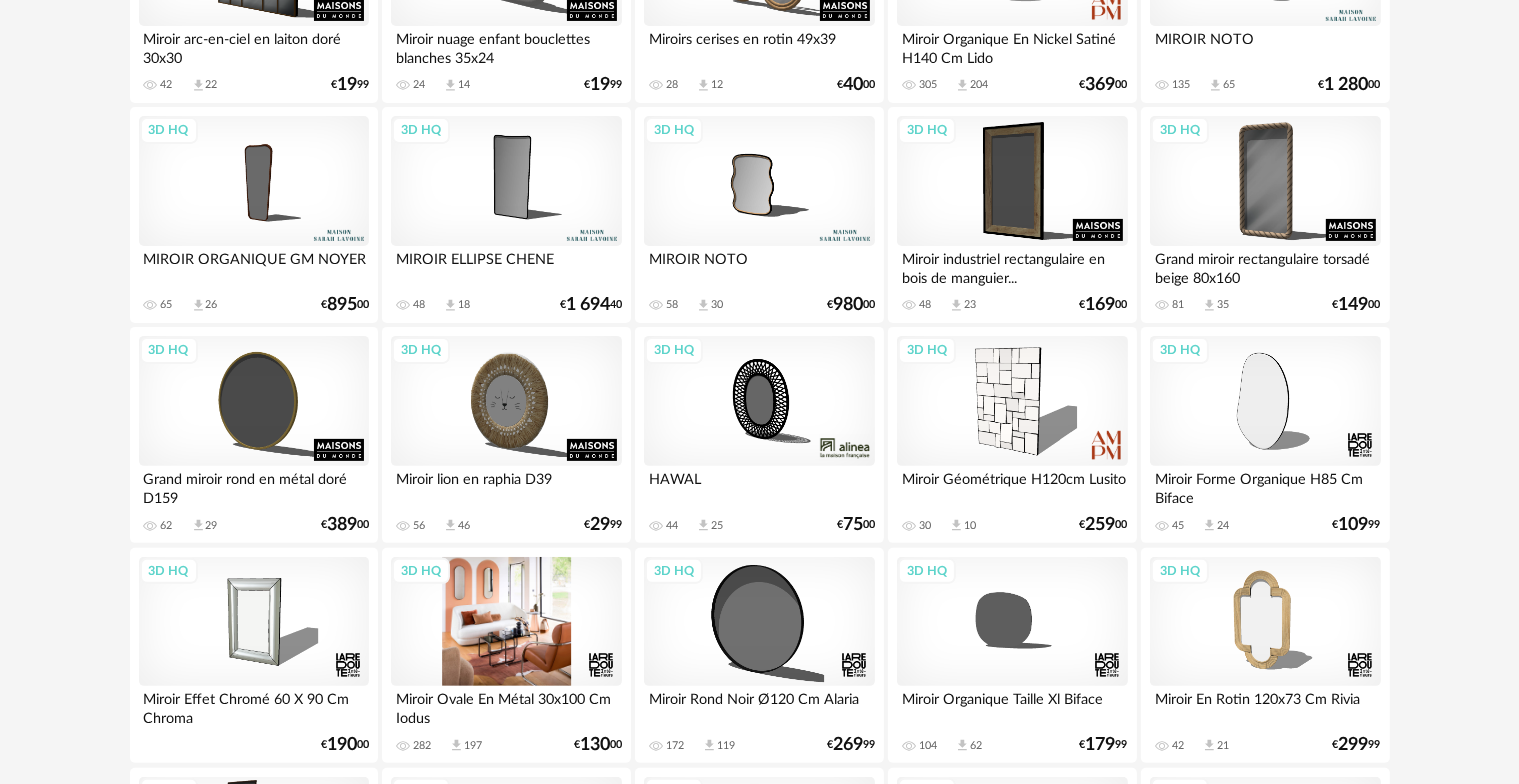click on "3D HQ" at bounding box center [506, 622] 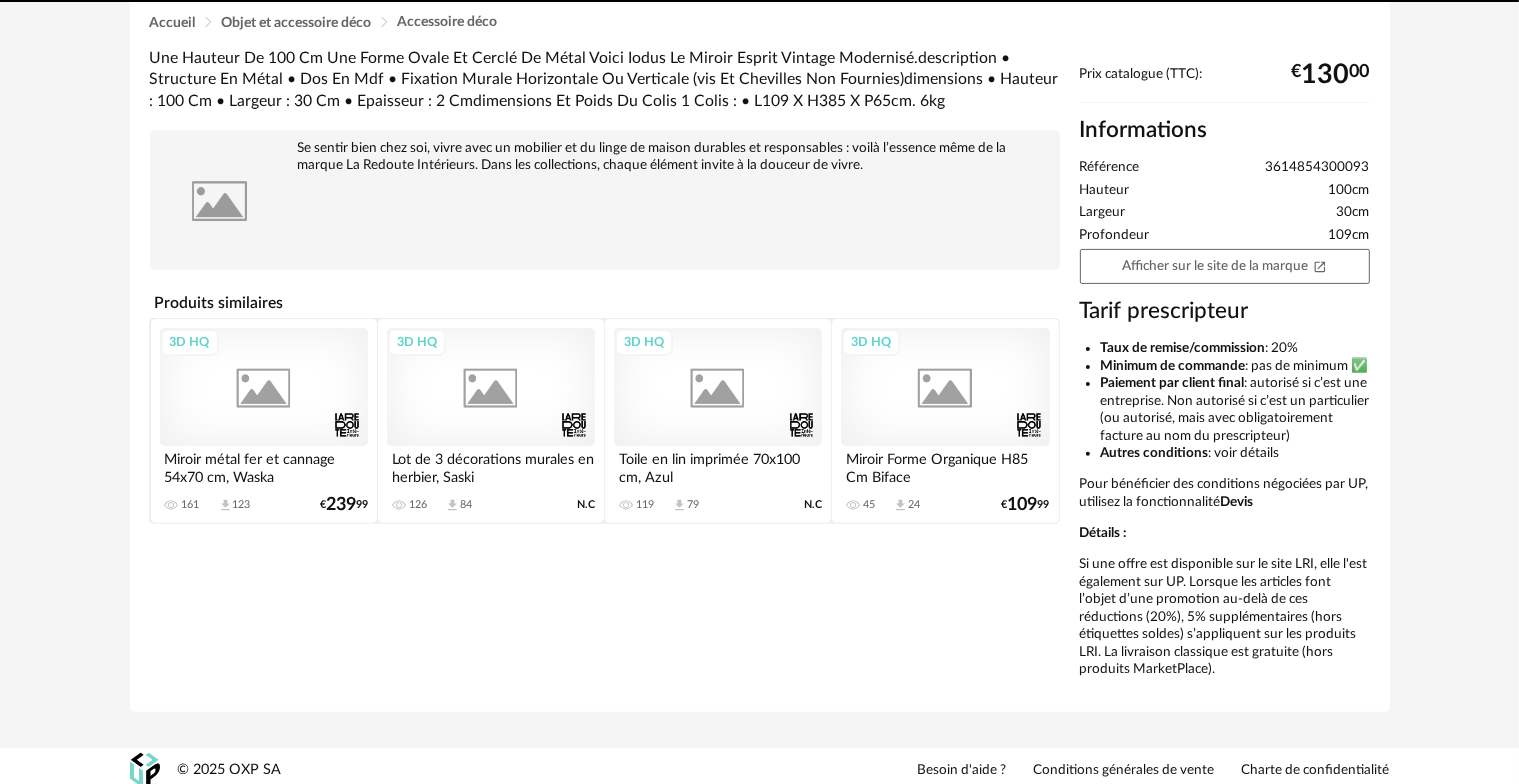 scroll, scrollTop: 0, scrollLeft: 0, axis: both 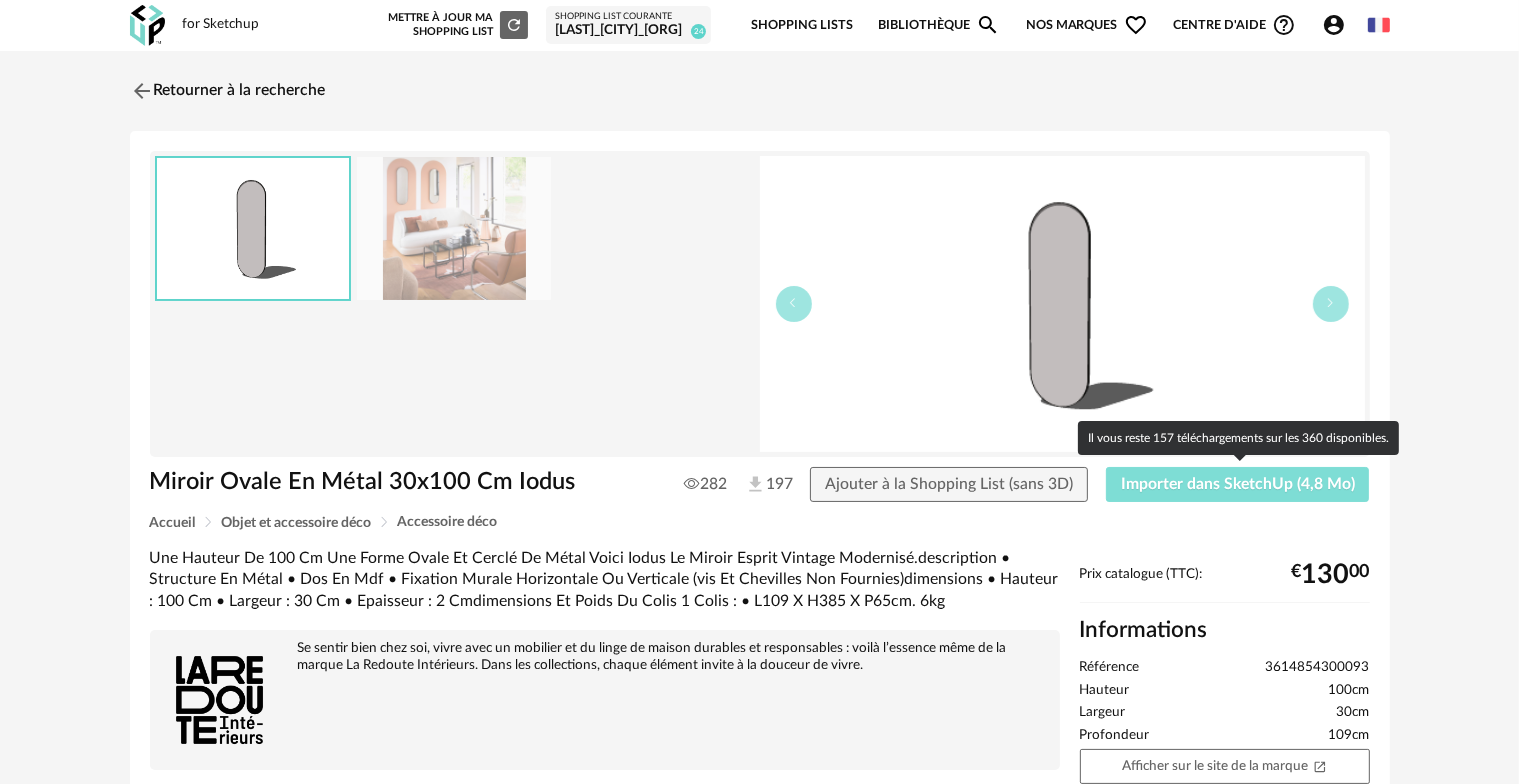 click on "Importer dans SketchUp (4,8 Mo)" at bounding box center (1238, 484) 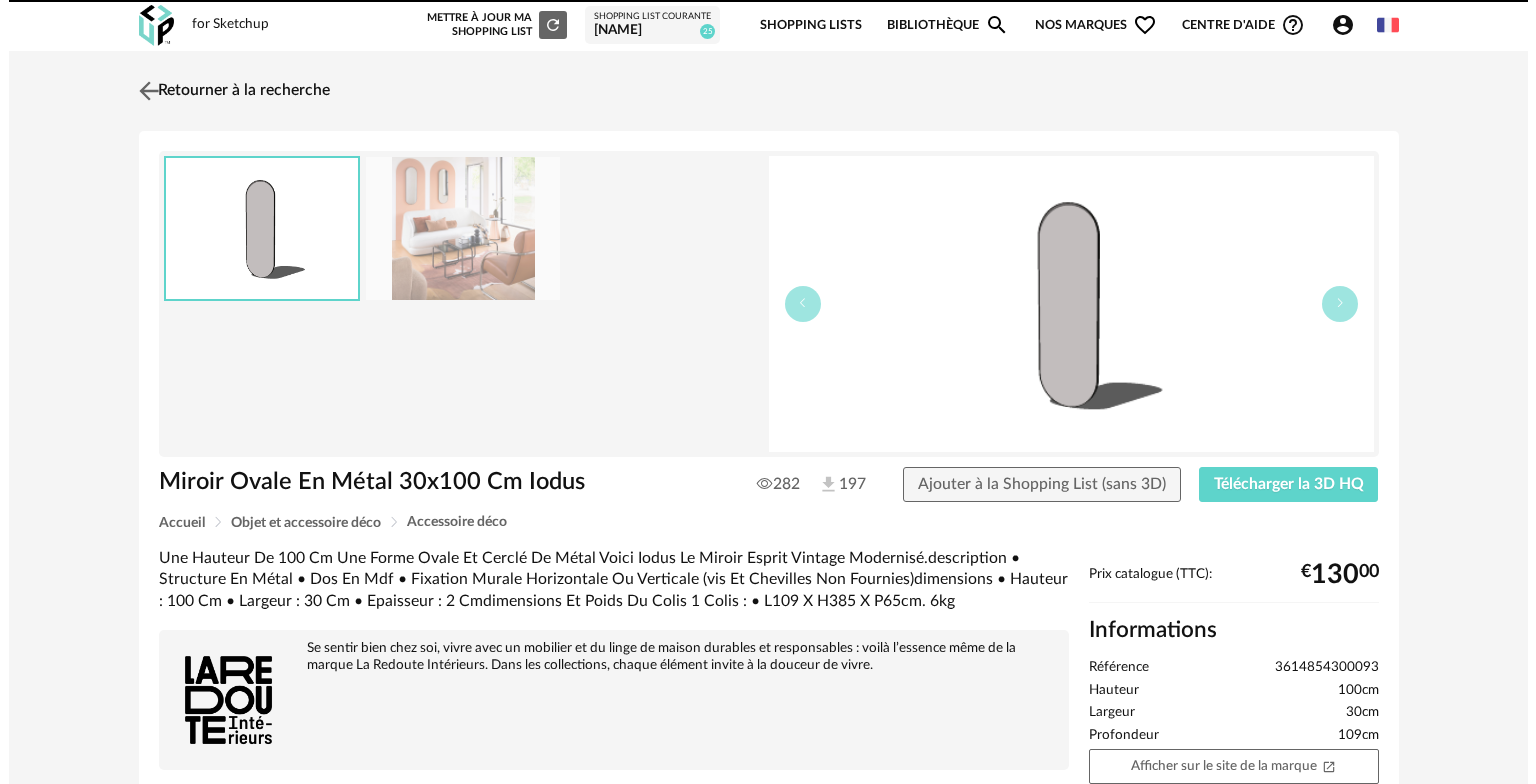 scroll, scrollTop: 0, scrollLeft: 0, axis: both 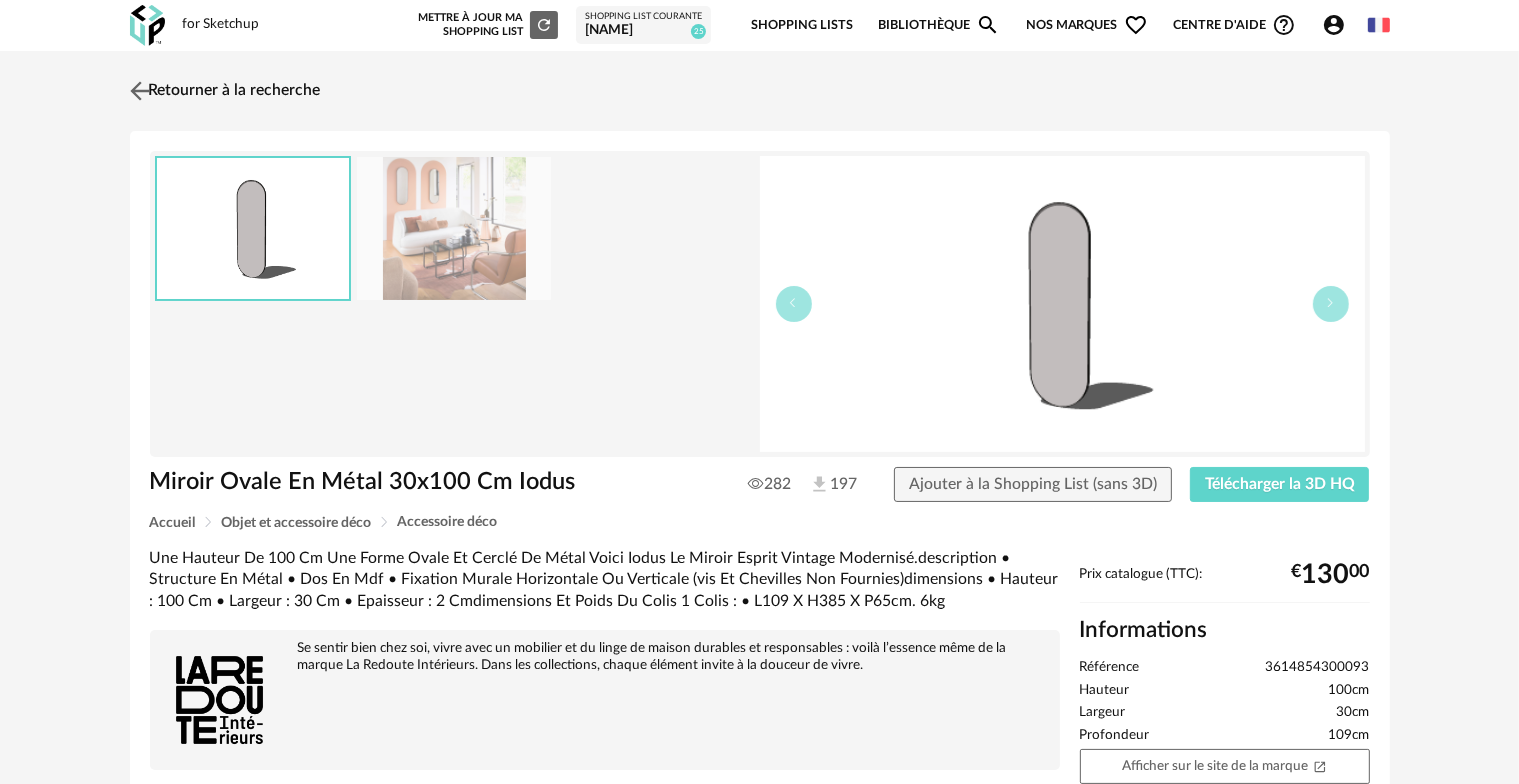 click at bounding box center [139, 90] 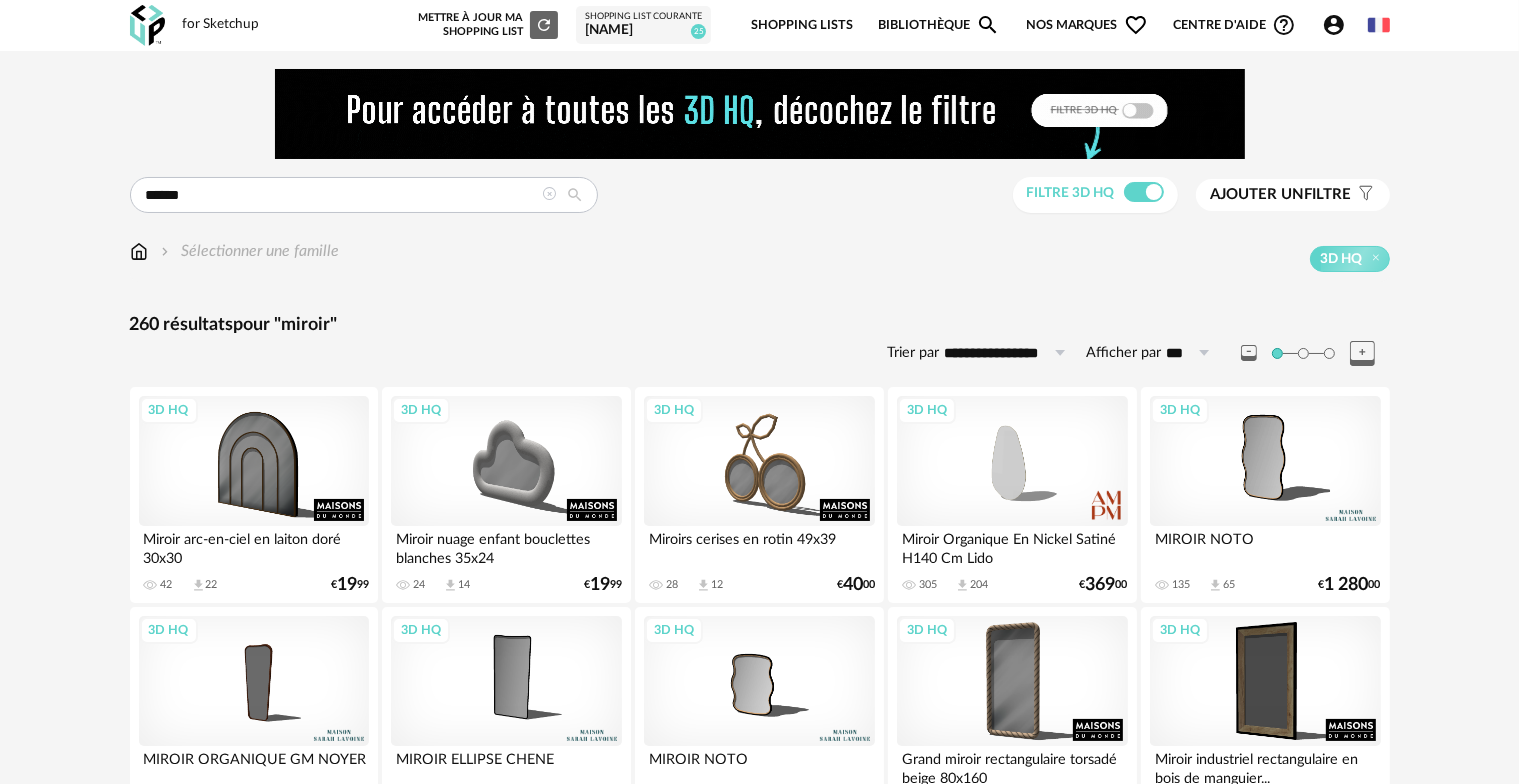 scroll, scrollTop: 0, scrollLeft: 0, axis: both 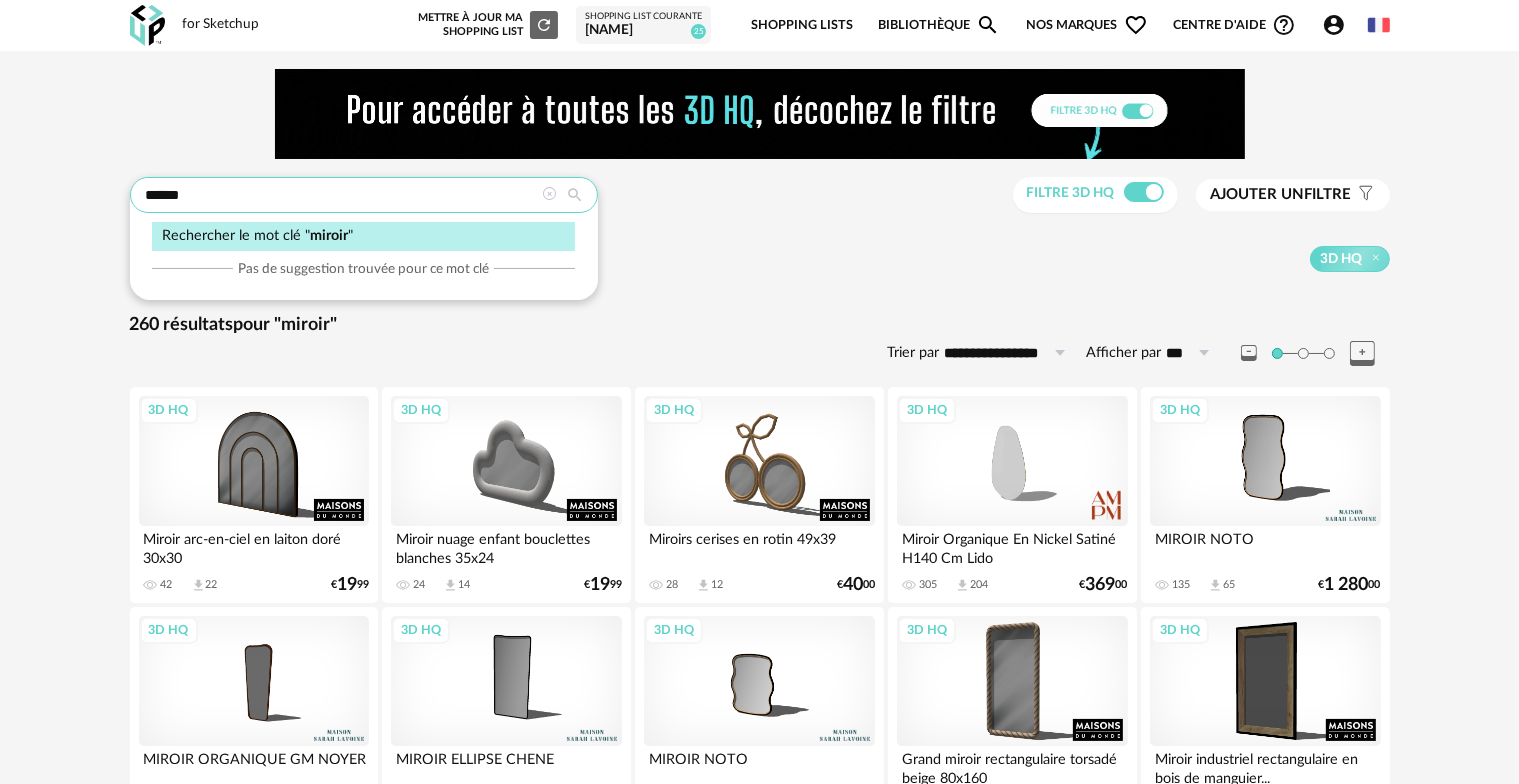 click on "******" at bounding box center [364, 195] 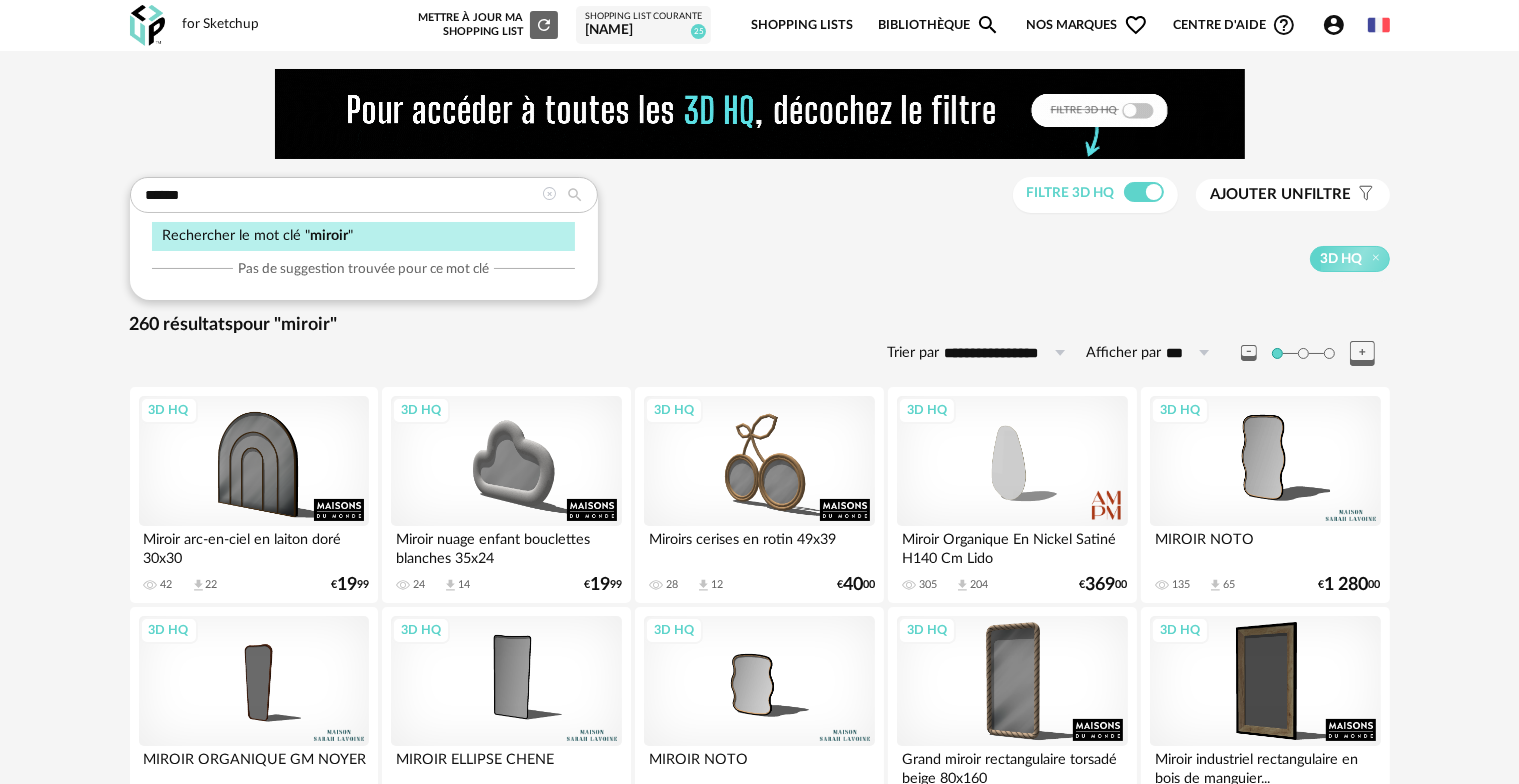 drag, startPoint x: 366, startPoint y: 176, endPoint x: 93, endPoint y: 182, distance: 273.06592 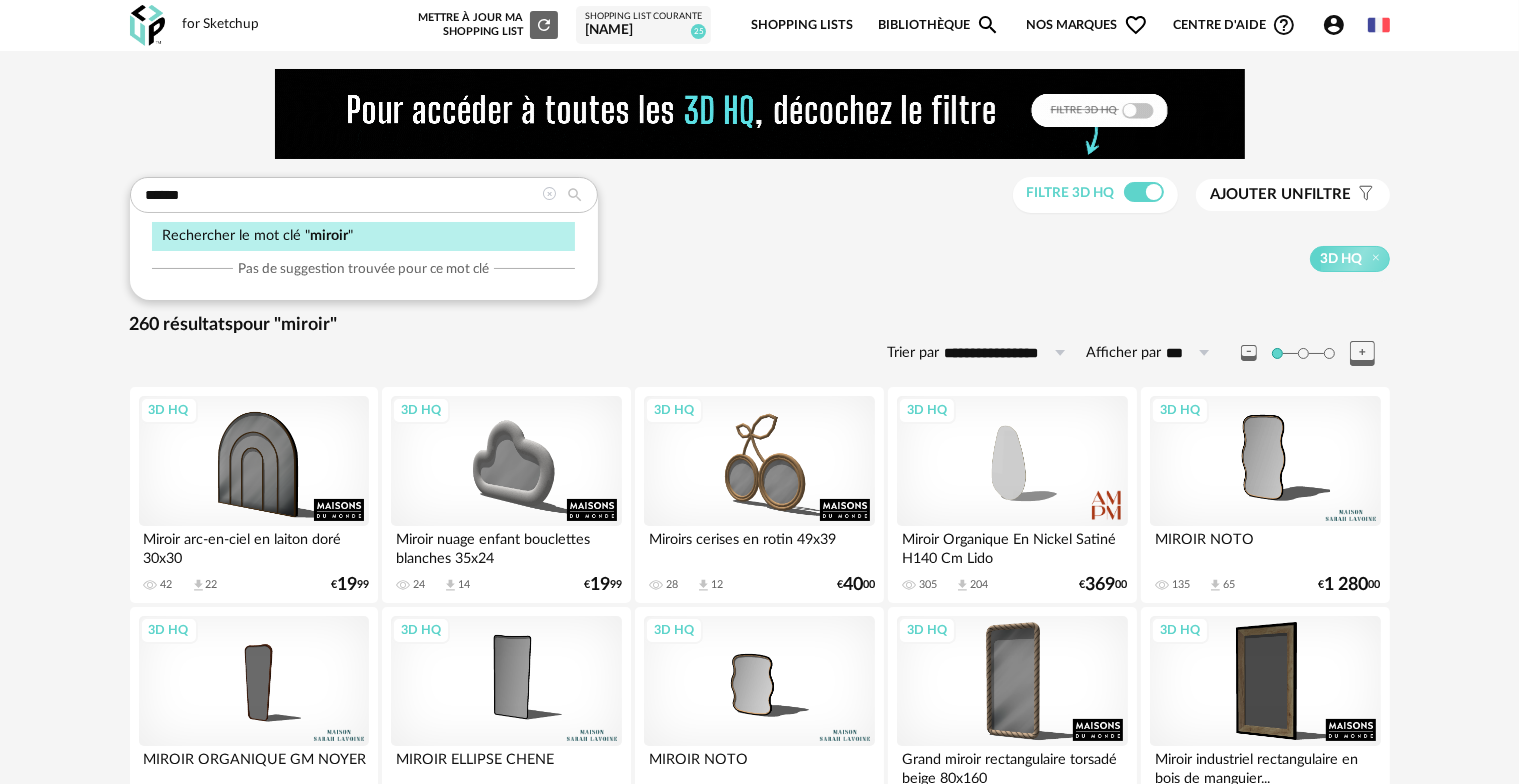 click on "3D HQ   Miroir Organique En Nickel Satiné H140 Cm Lido     305   Download icon   204   € 369 00         3D HQ   MIROIR NOTO     135   Download icon   65   € 1 280 00         3D HQ   MIROIR ORGANIQUE GM NOYER     65   Download icon   26   € 895 00         3D HQ" at bounding box center (759, 2463) 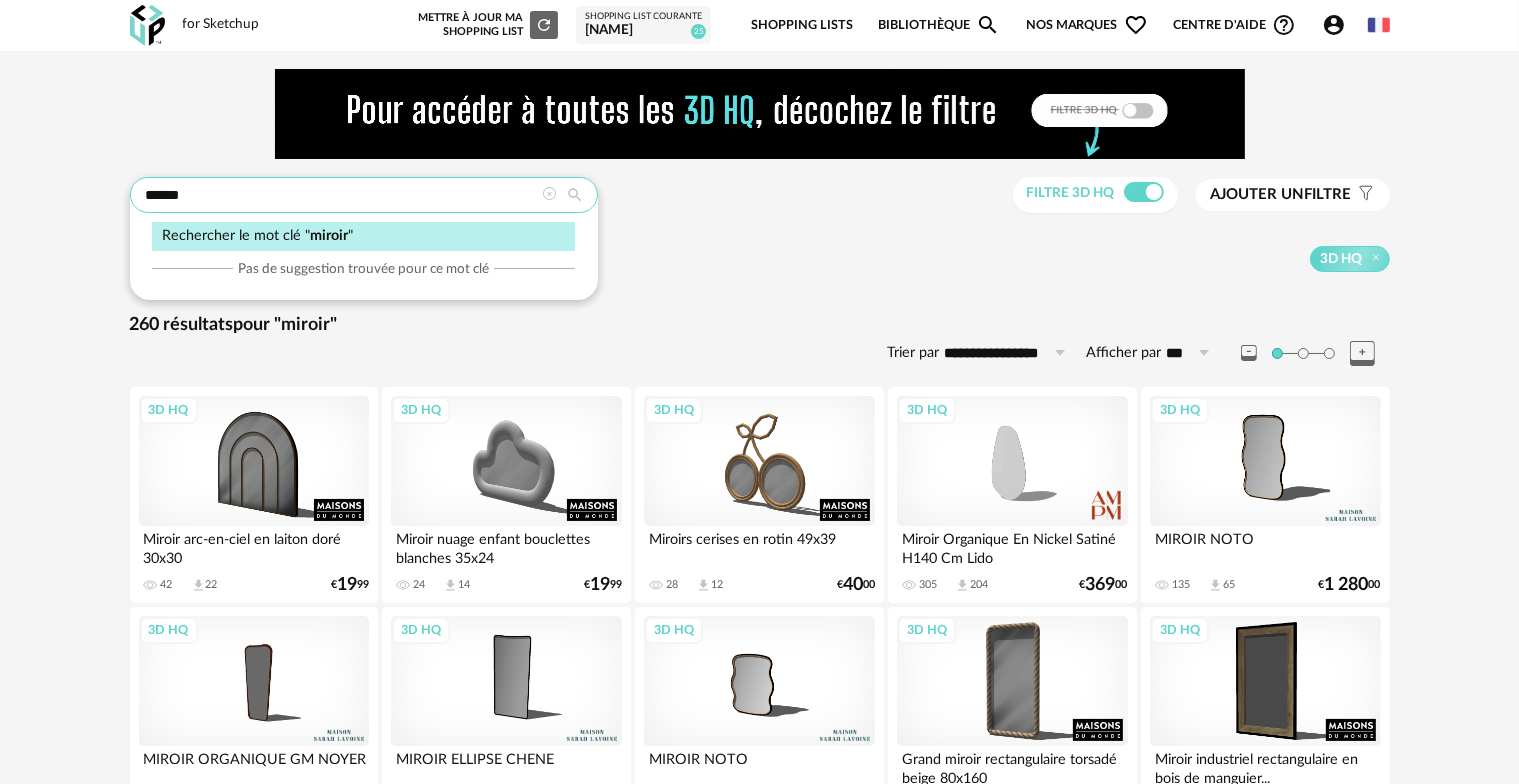 drag, startPoint x: 186, startPoint y: 192, endPoint x: 53, endPoint y: 200, distance: 133.24039 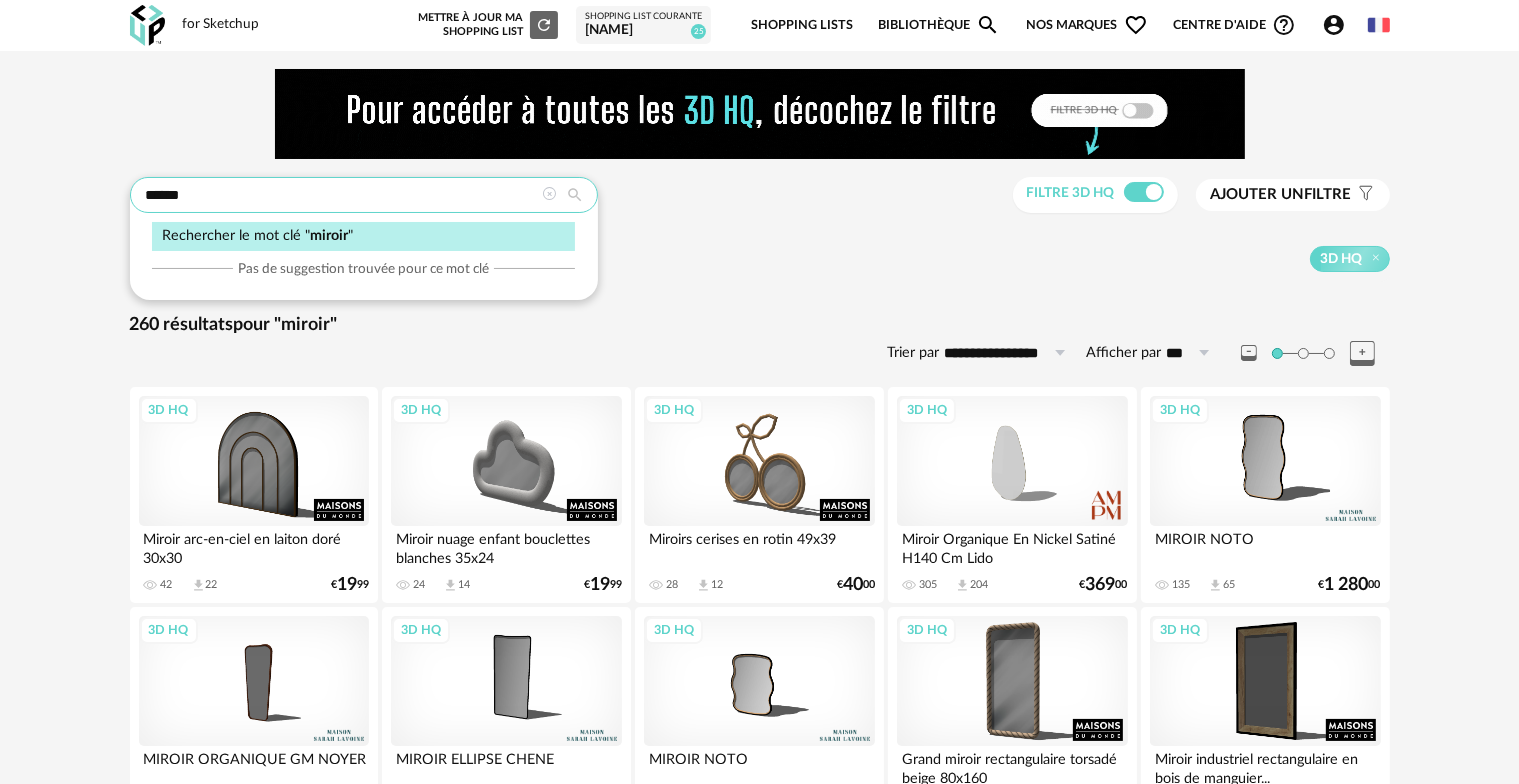 click on "3D HQ   Miroir Organique En Nickel Satiné H140 Cm Lido     305   Download icon   204   € 369 00         3D HQ   MIROIR NOTO     135   Download icon   65   € 1 280 00         3D HQ   MIROIR ORGANIQUE GM NOYER     65   Download icon   26   € 895 00         3D HQ" at bounding box center [759, 2463] 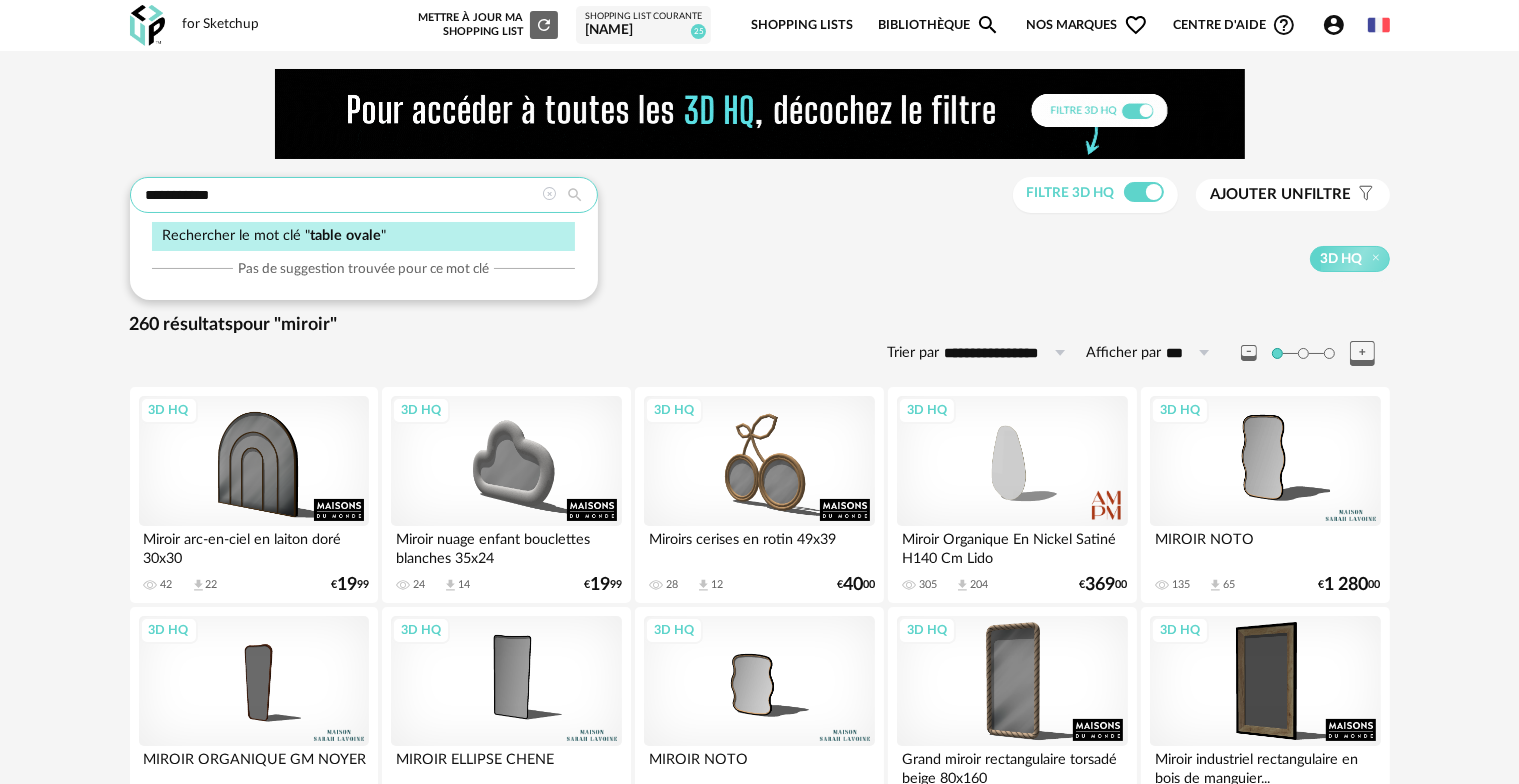 type on "**********" 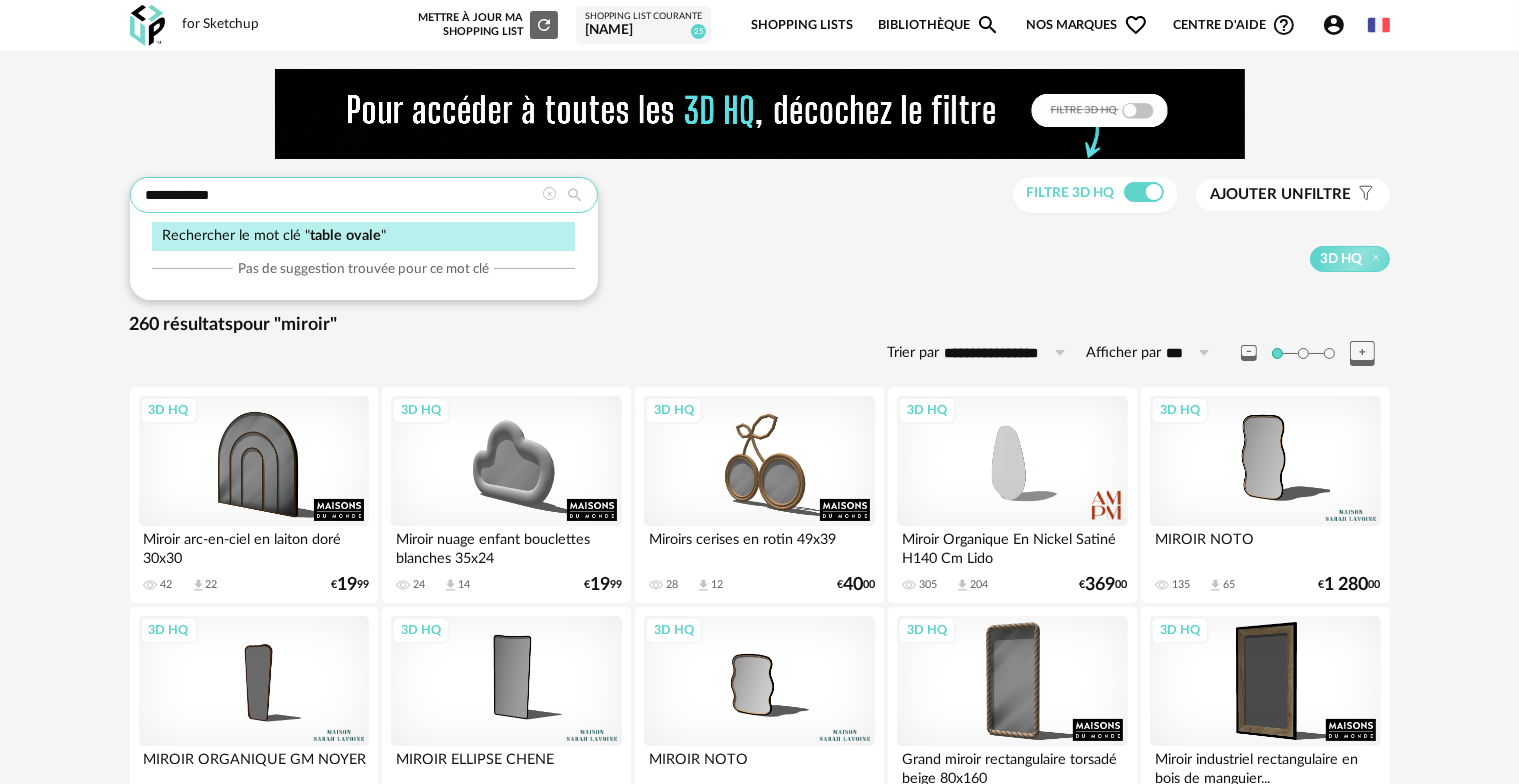 type on "**********" 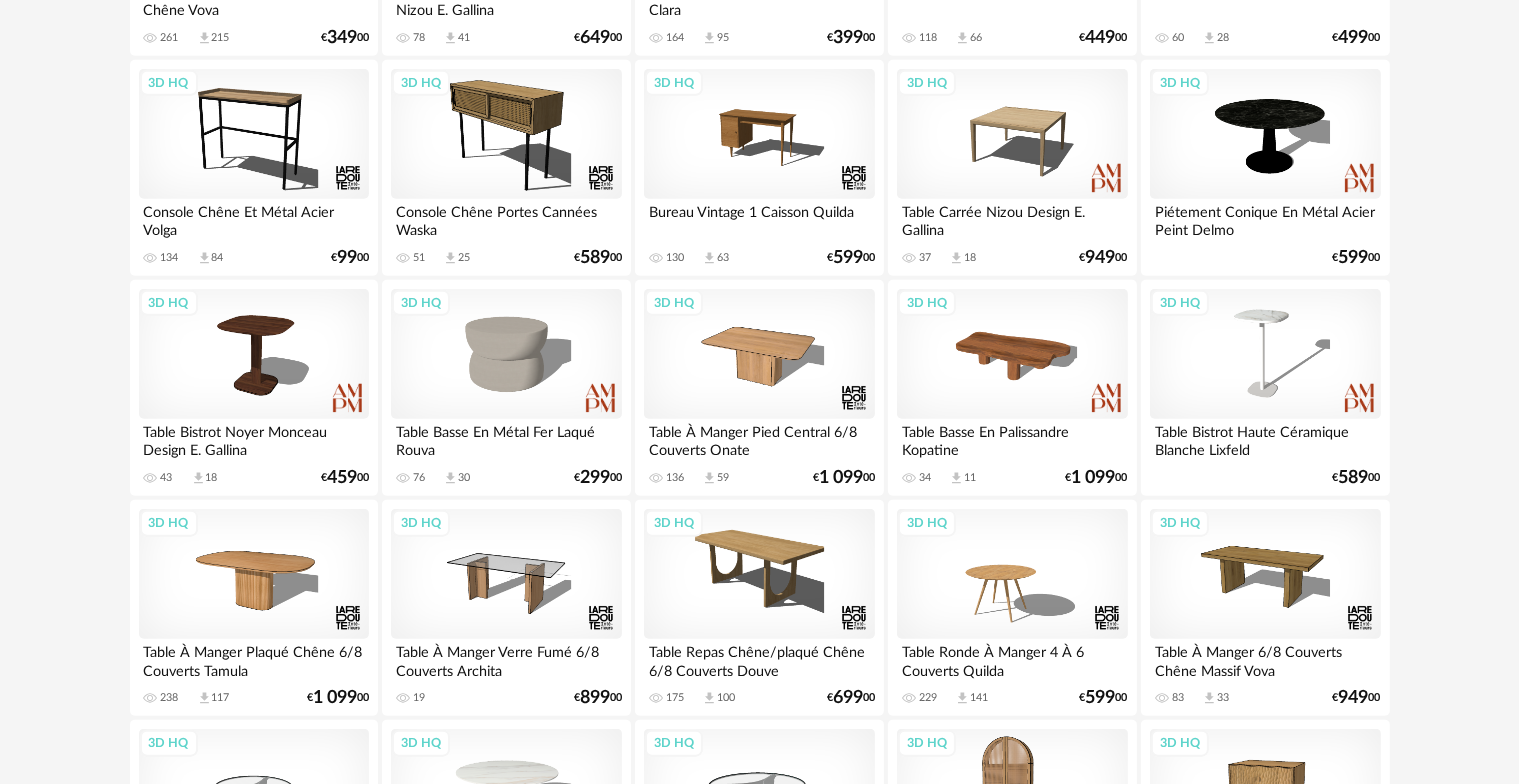 scroll, scrollTop: 2100, scrollLeft: 0, axis: vertical 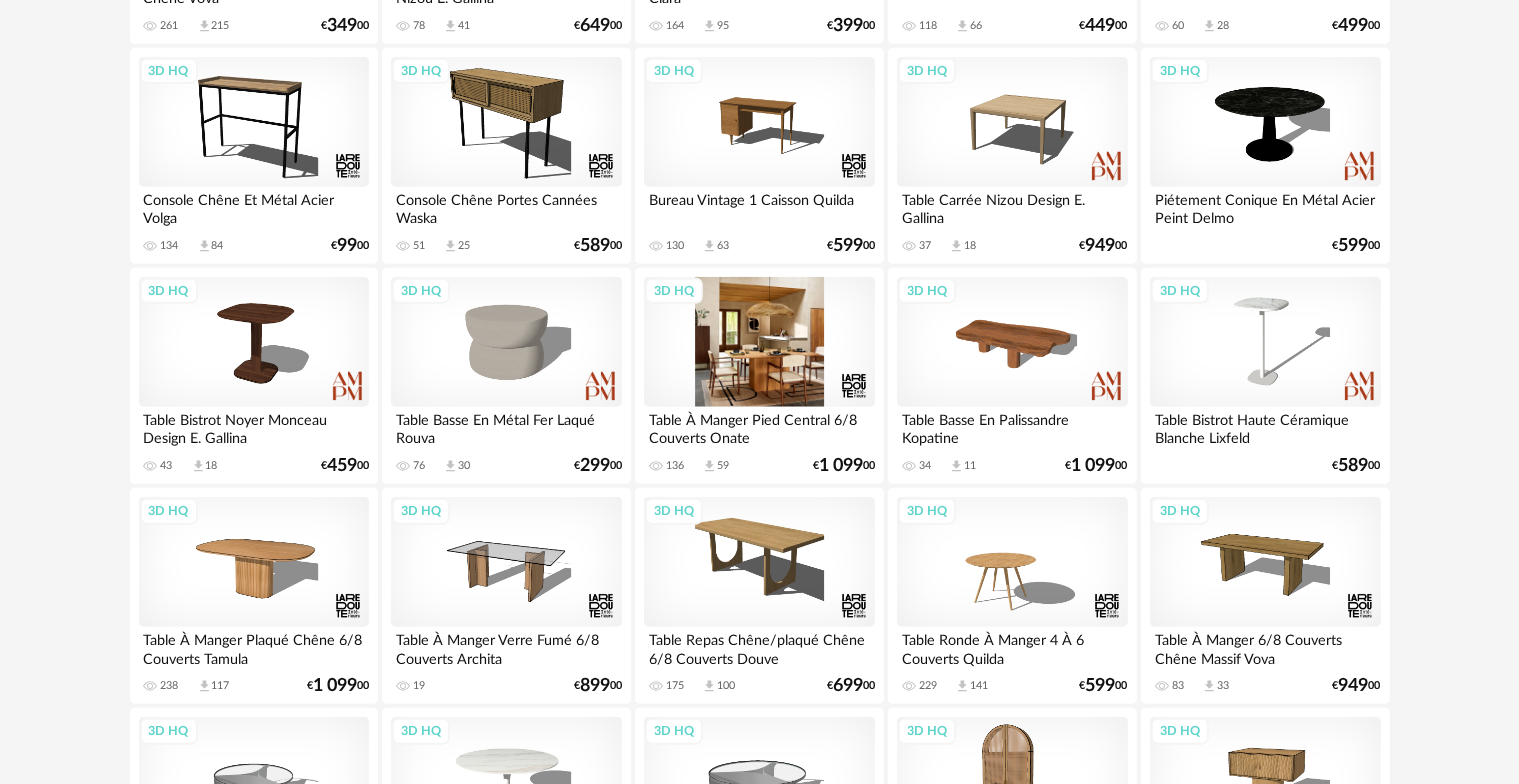 click on "3D HQ" at bounding box center [759, 342] 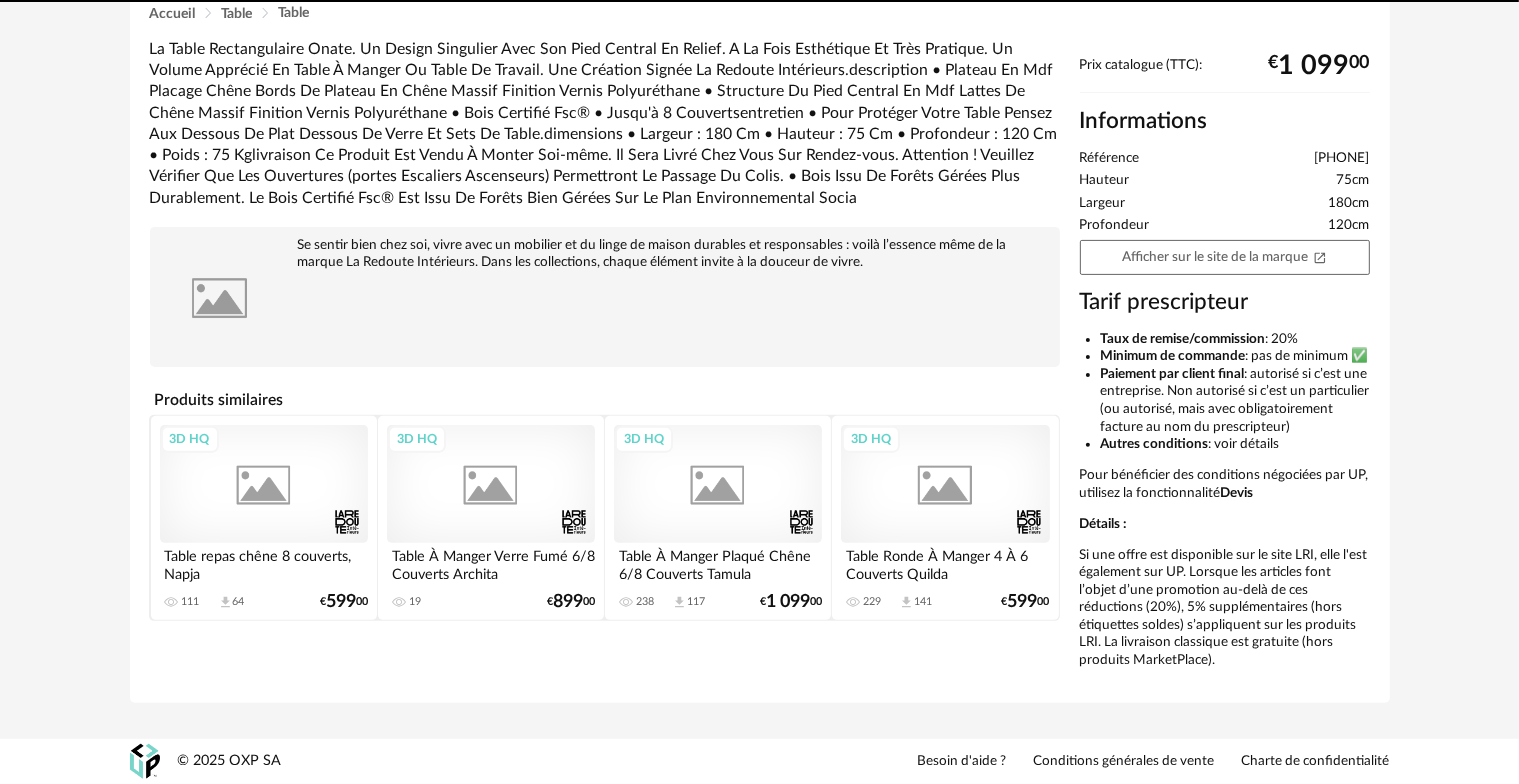 scroll, scrollTop: 0, scrollLeft: 0, axis: both 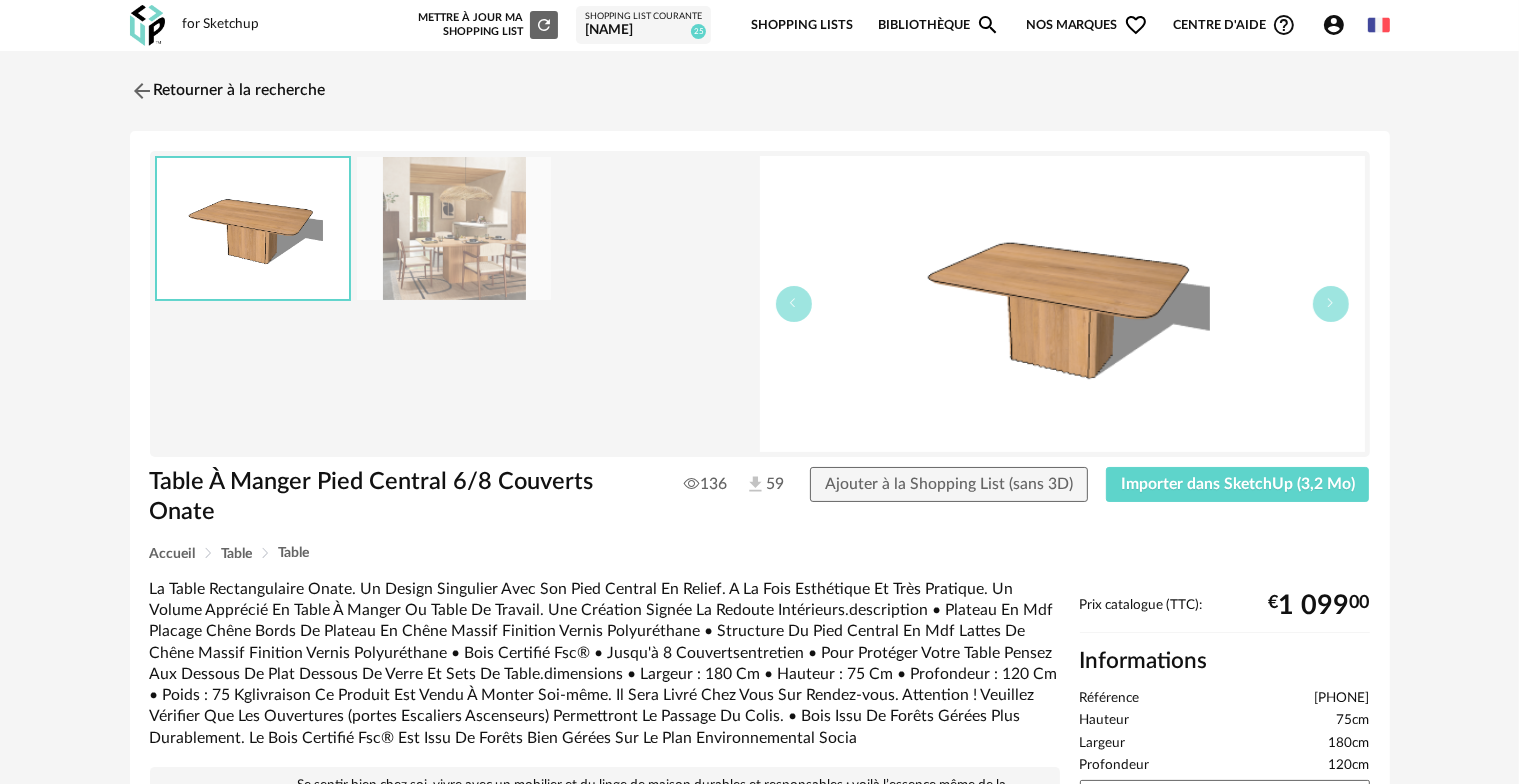 click on "[NAME]" at bounding box center (643, 31) 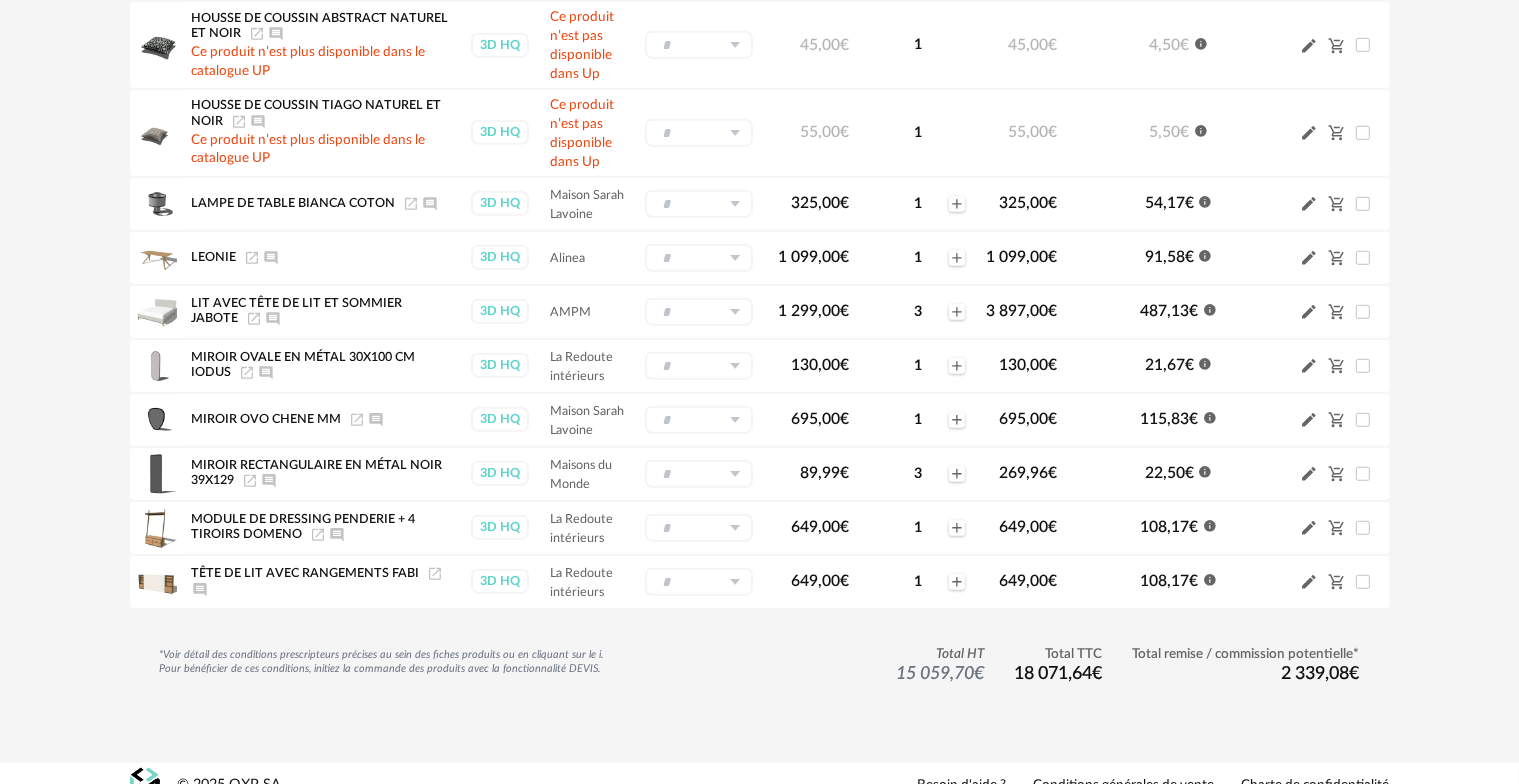 scroll, scrollTop: 1260, scrollLeft: 0, axis: vertical 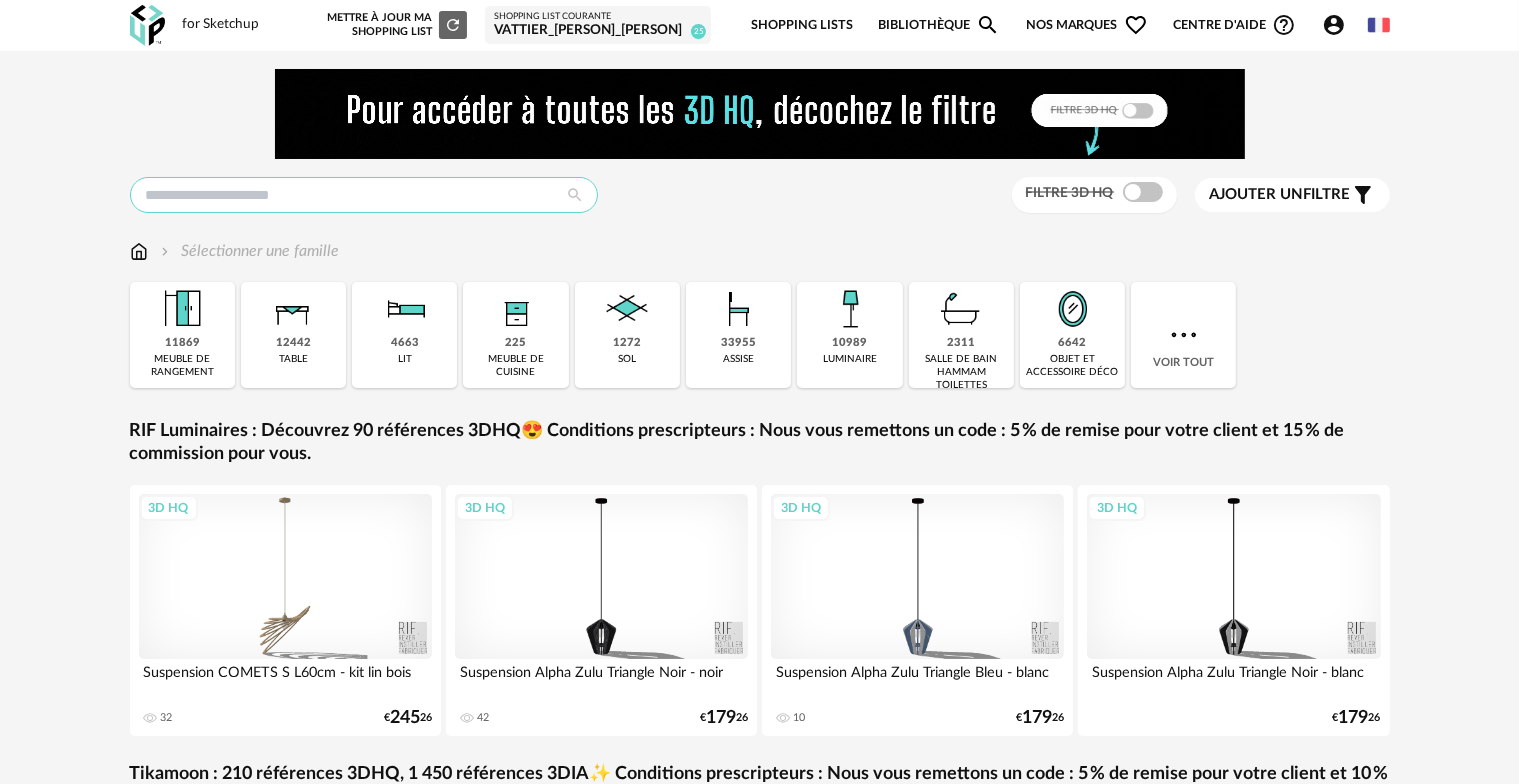 click at bounding box center (364, 195) 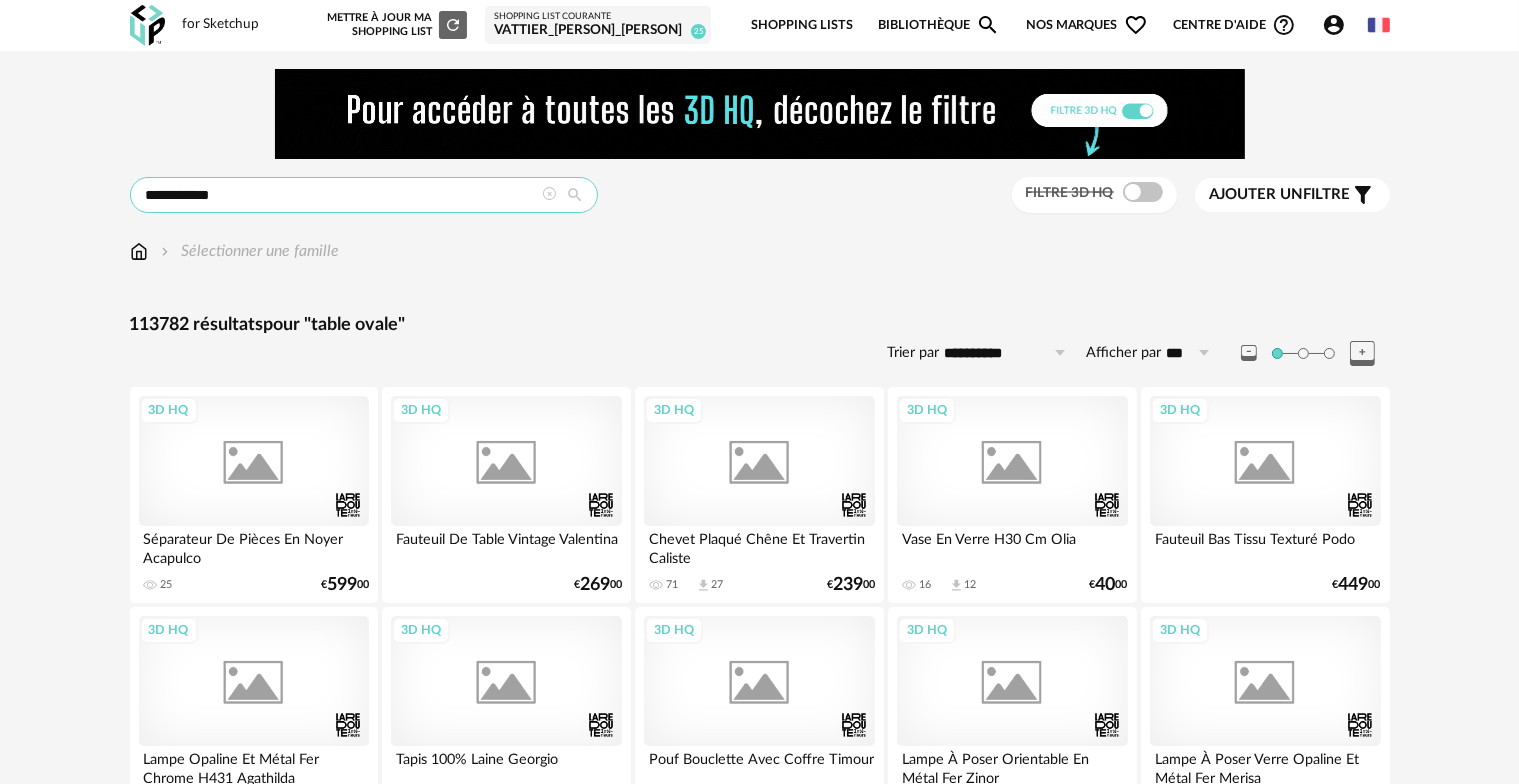 type on "**********" 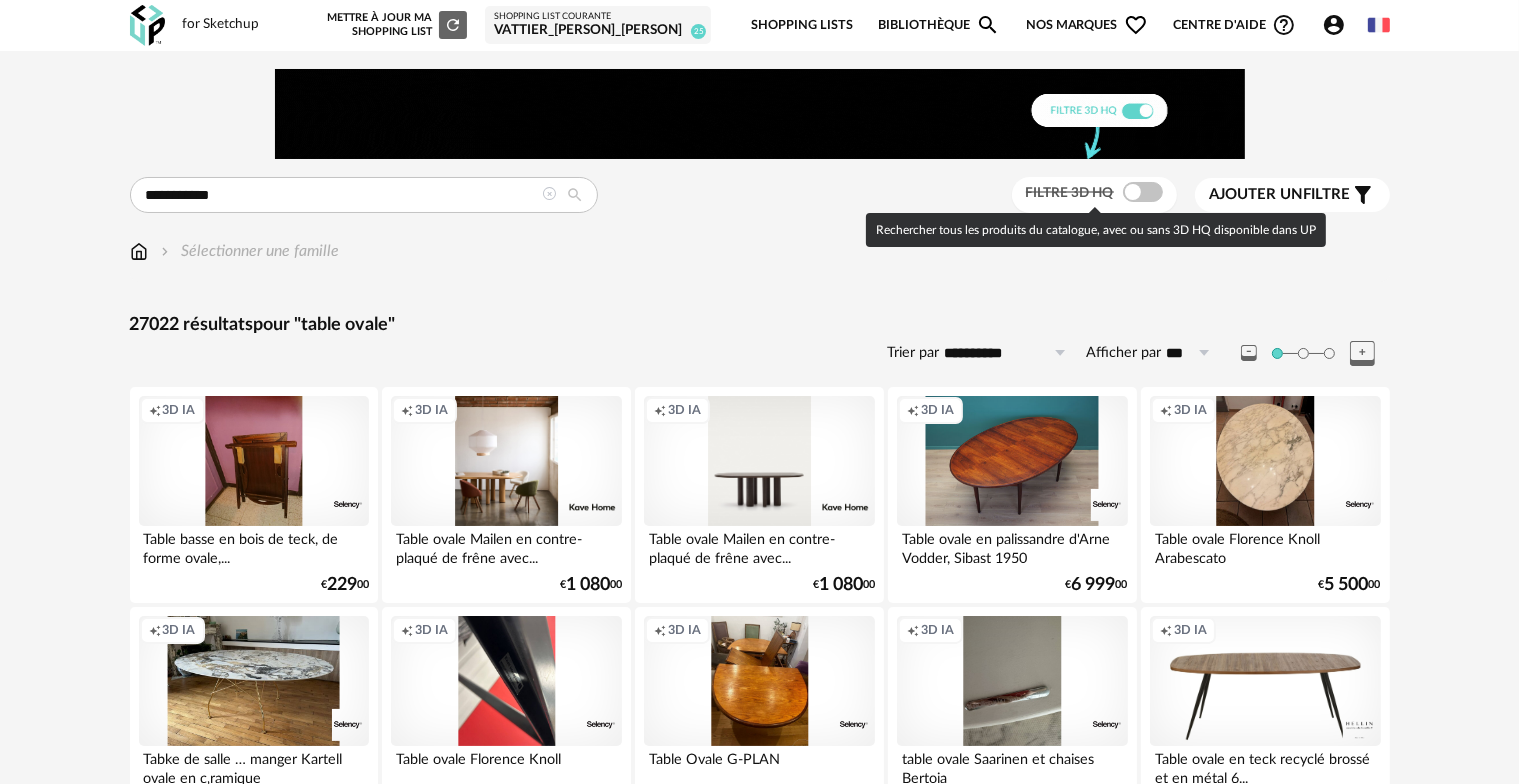 click at bounding box center [1143, 192] 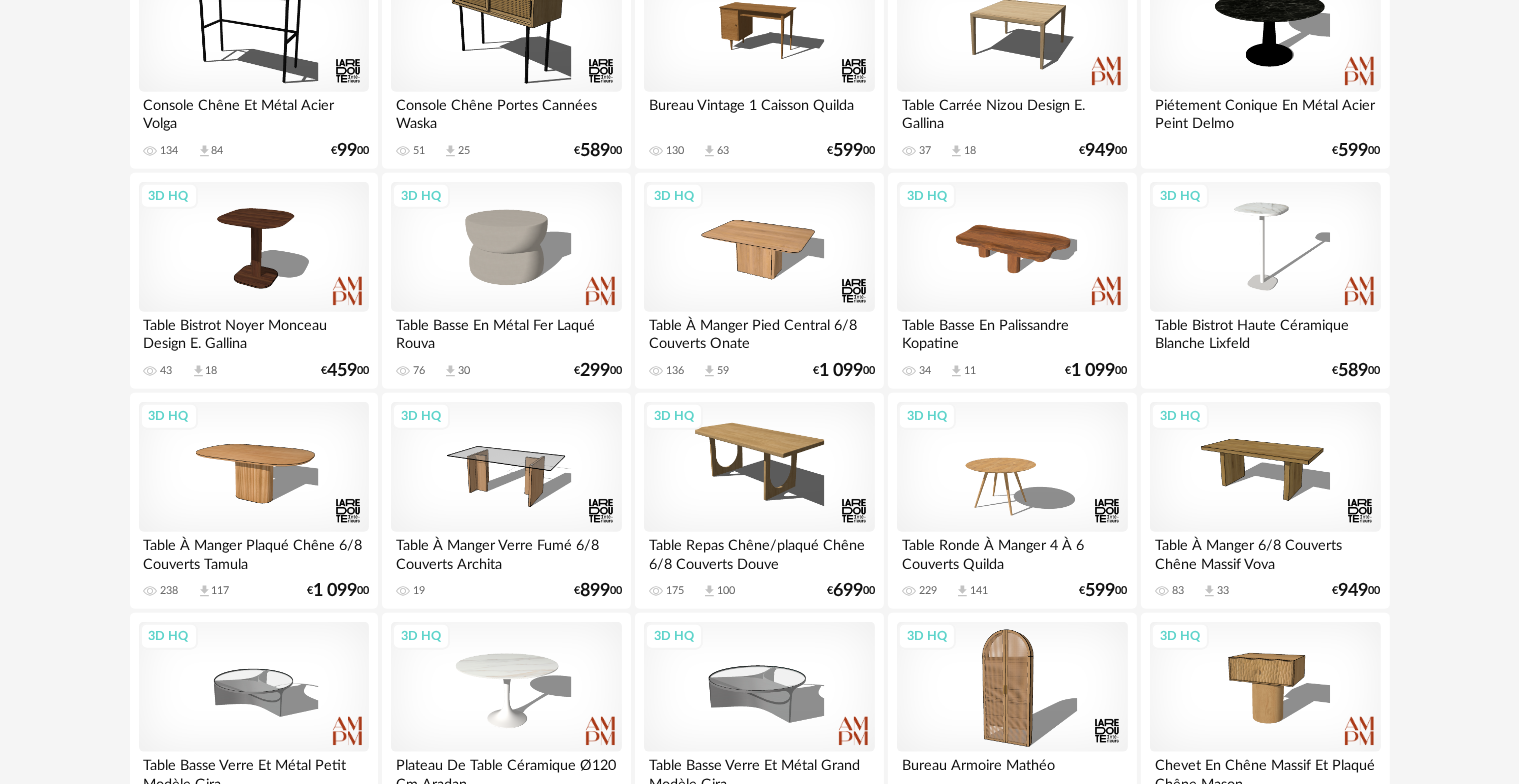 scroll, scrollTop: 2200, scrollLeft: 0, axis: vertical 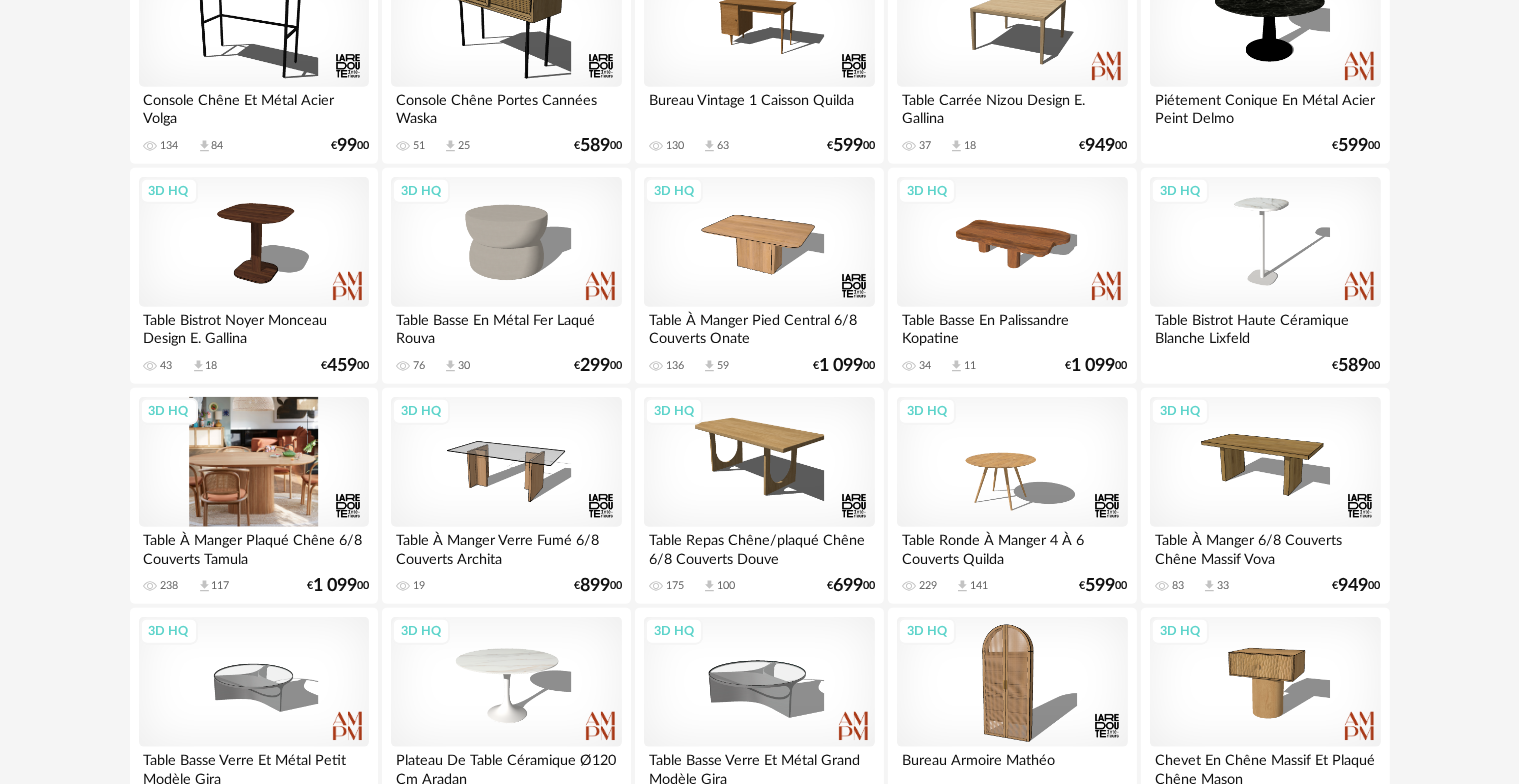 click on "3D HQ" at bounding box center [254, 462] 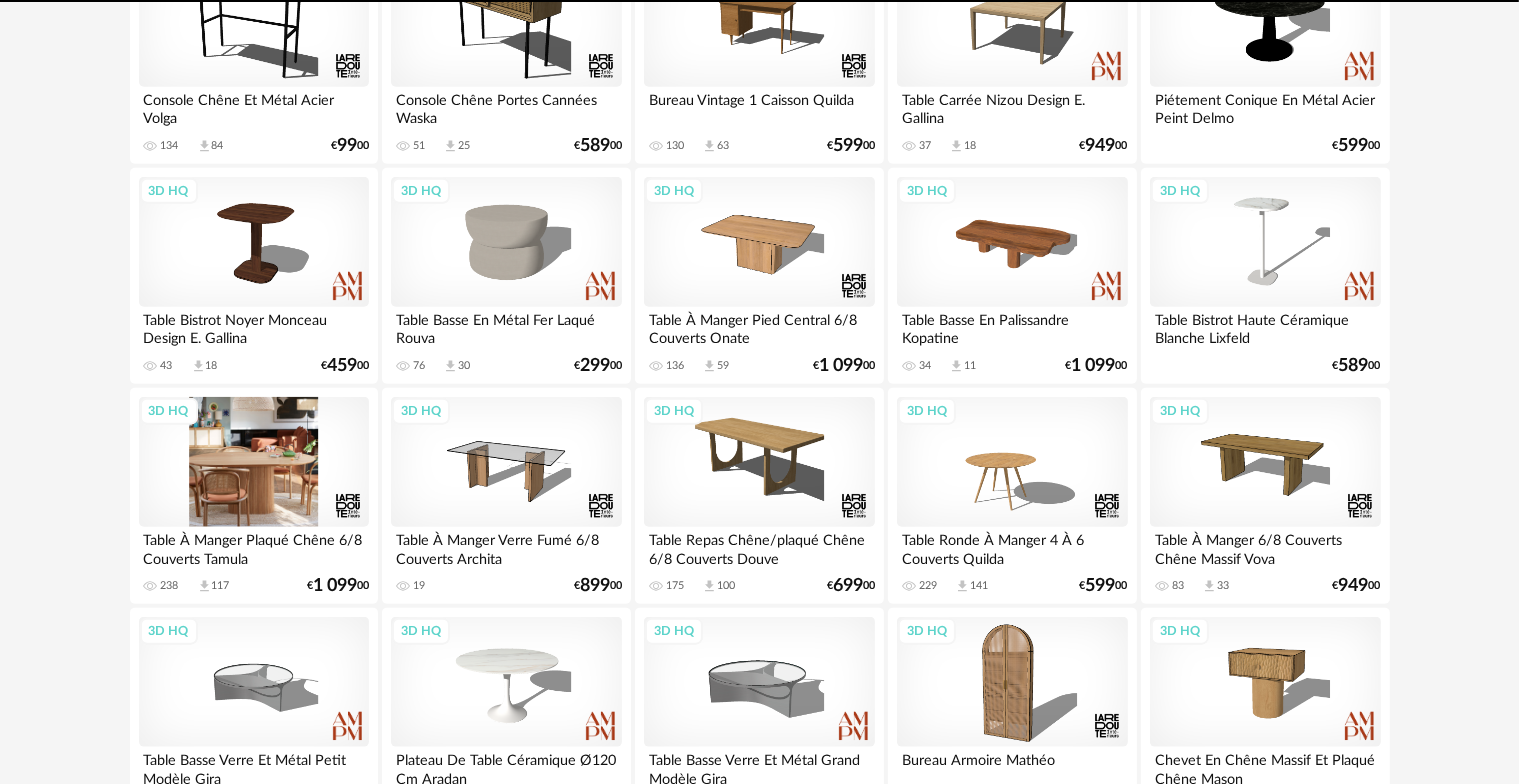 scroll, scrollTop: 0, scrollLeft: 0, axis: both 